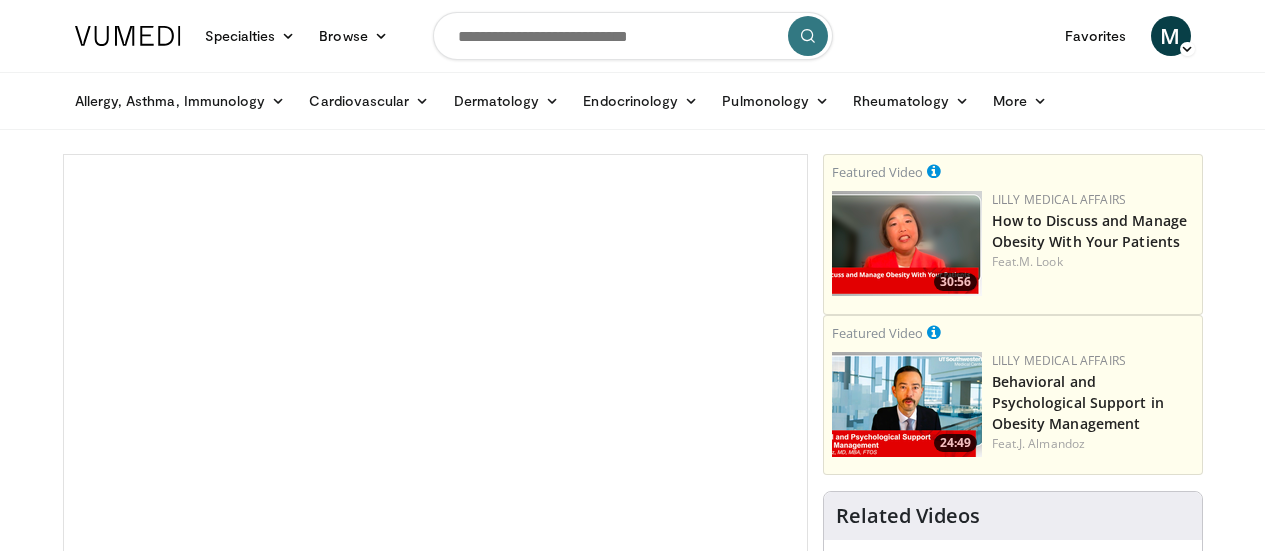 scroll, scrollTop: 926, scrollLeft: 0, axis: vertical 